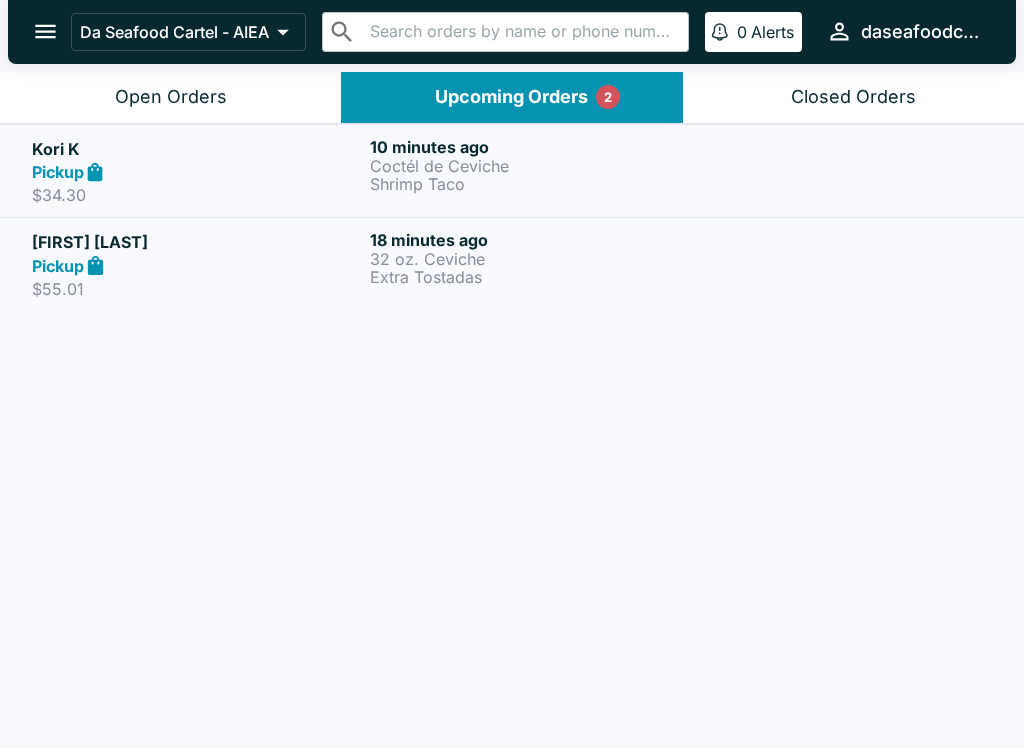 scroll, scrollTop: 0, scrollLeft: 0, axis: both 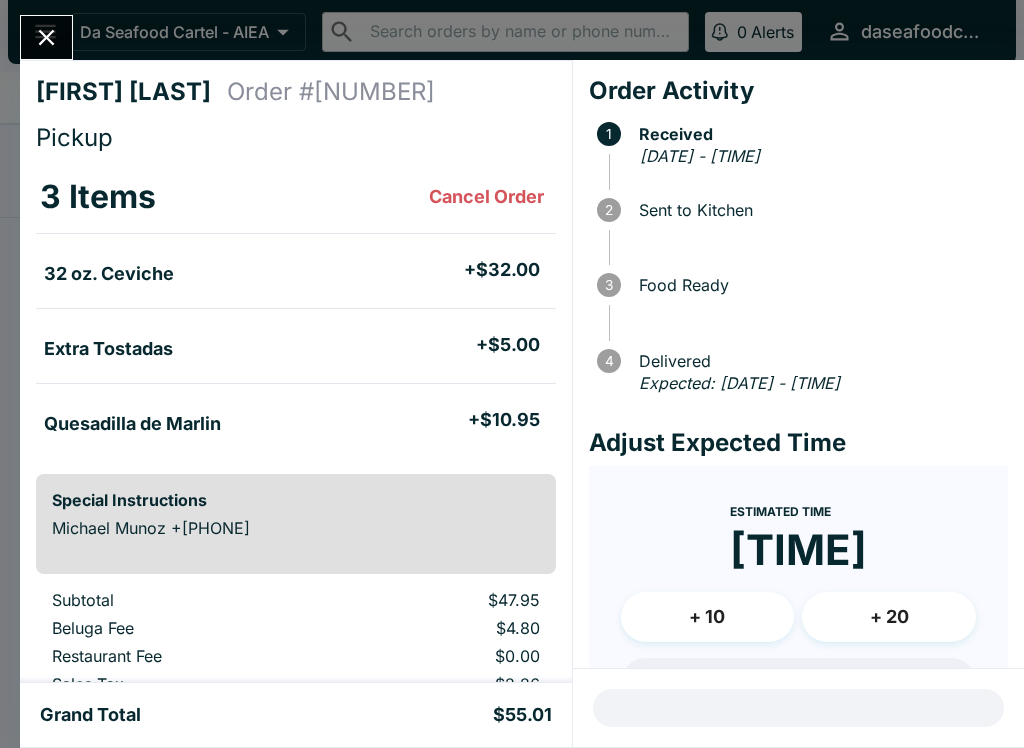 click 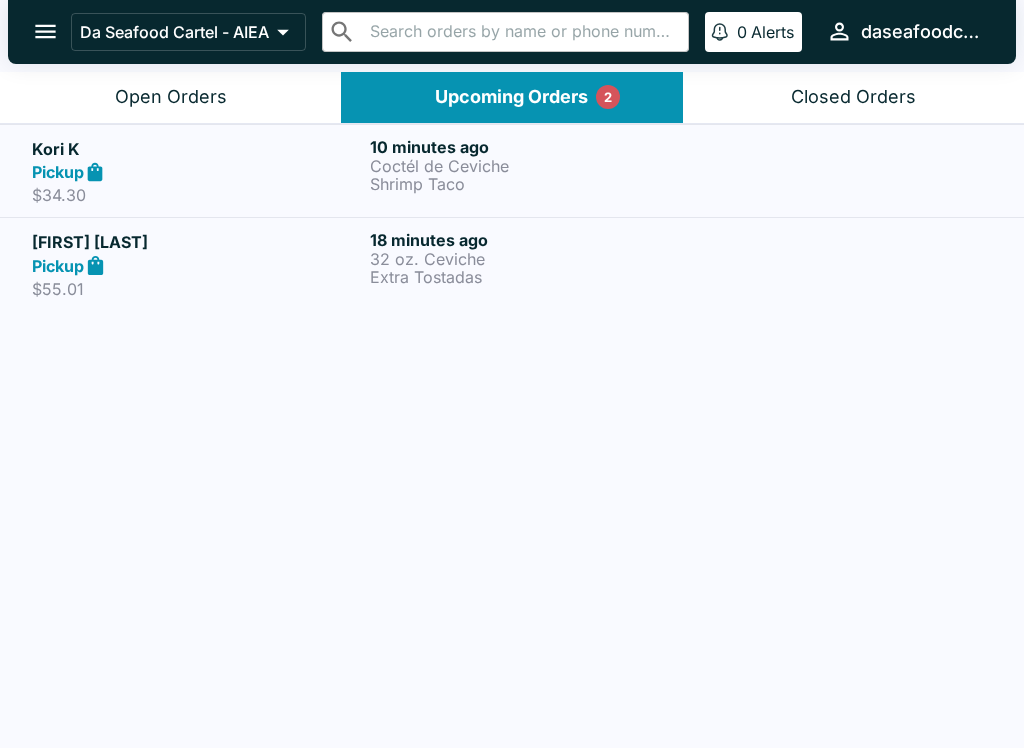 click on "Coctél de Ceviche" at bounding box center (535, 166) 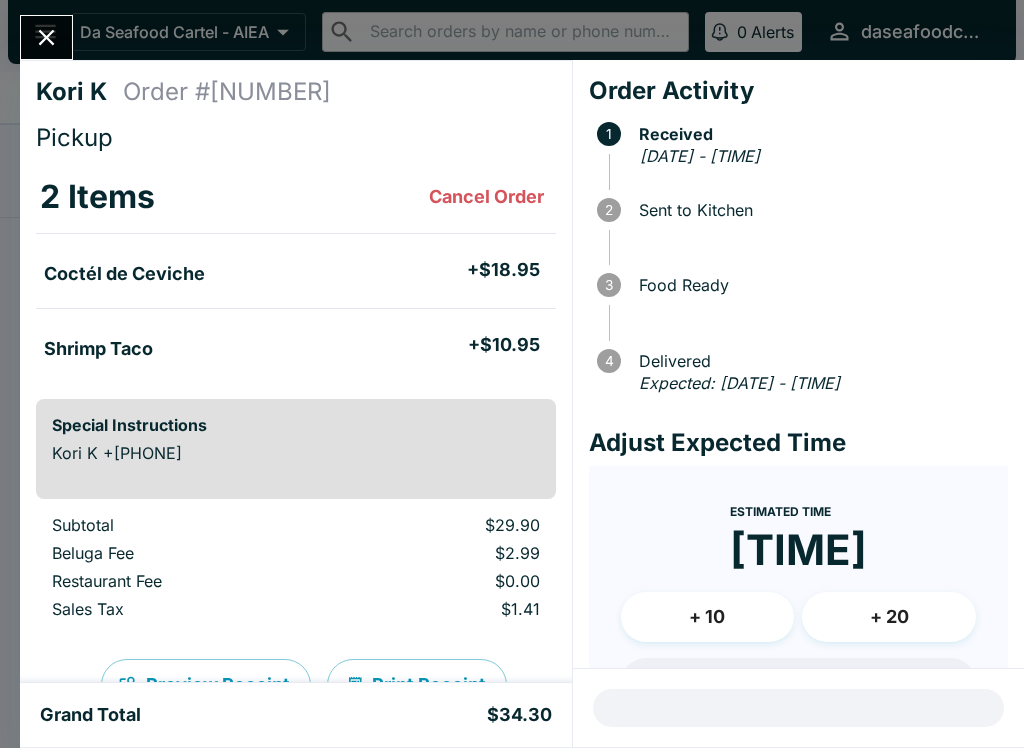 click 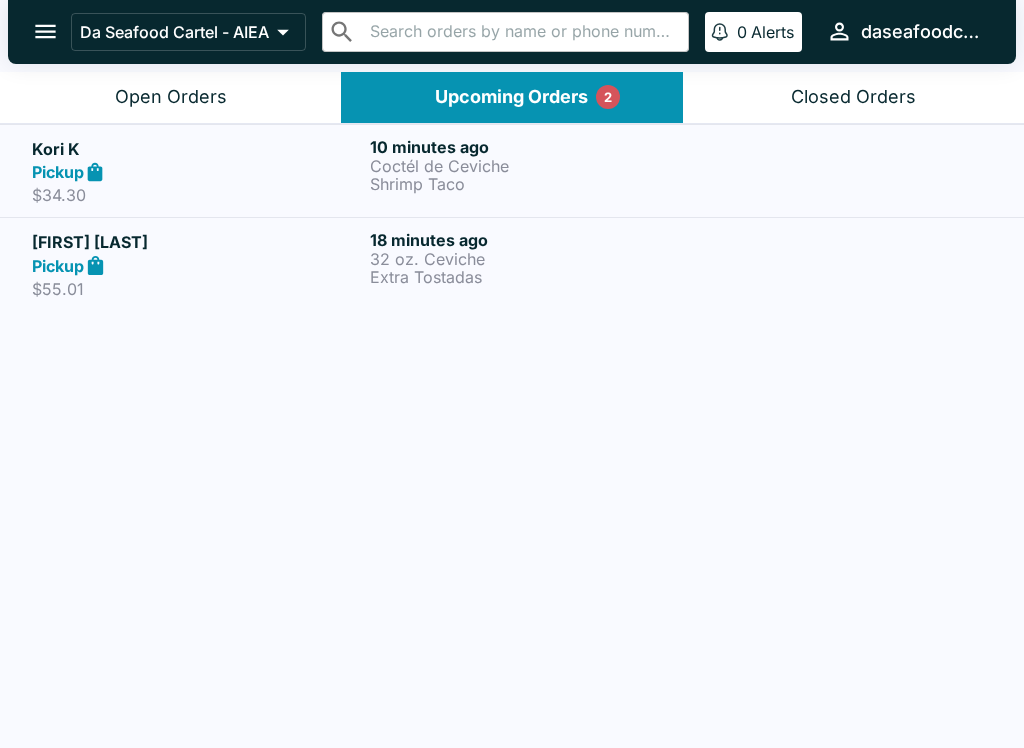 click on "Open Orders" at bounding box center (171, 97) 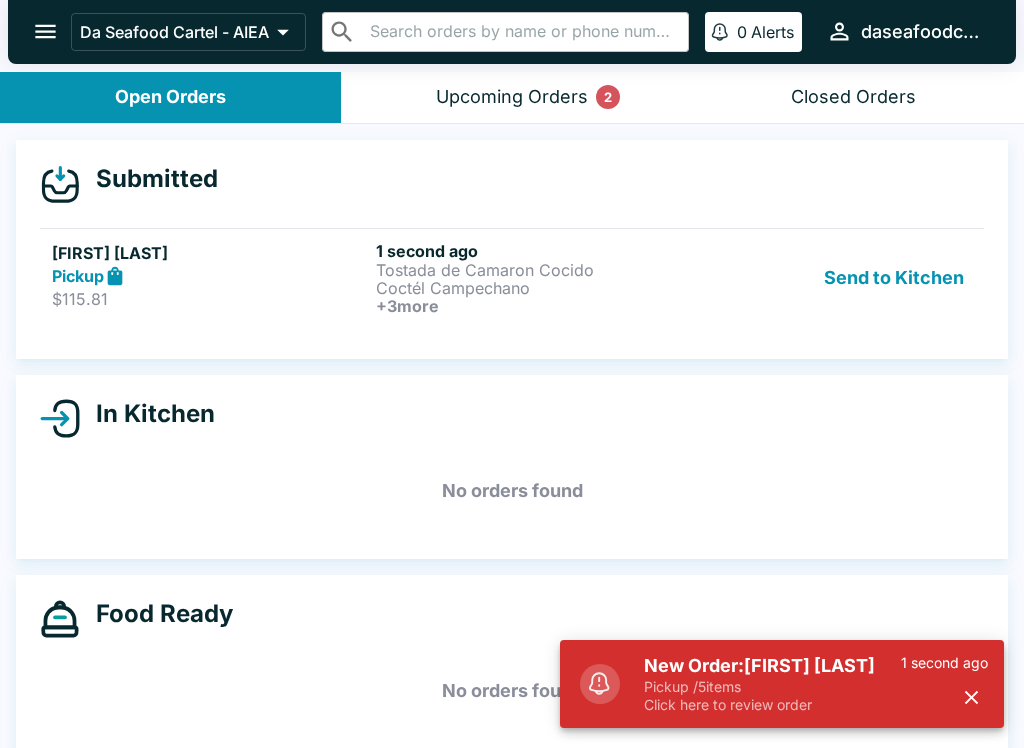 click on "Tostada de Camaron Cocido" at bounding box center [534, 270] 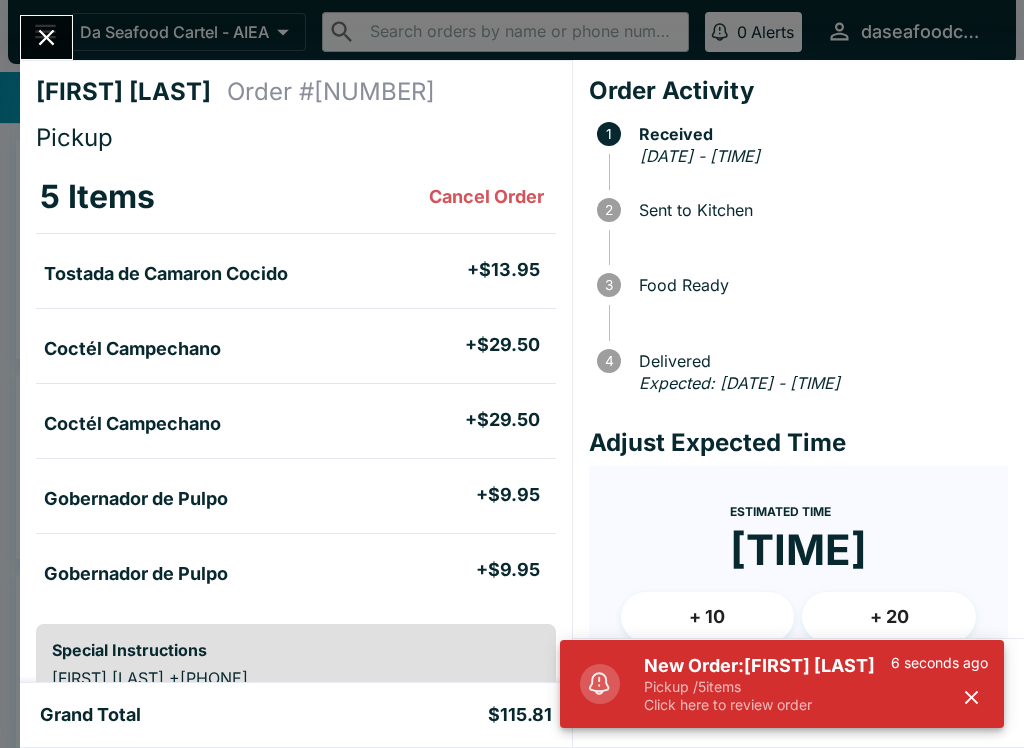 click 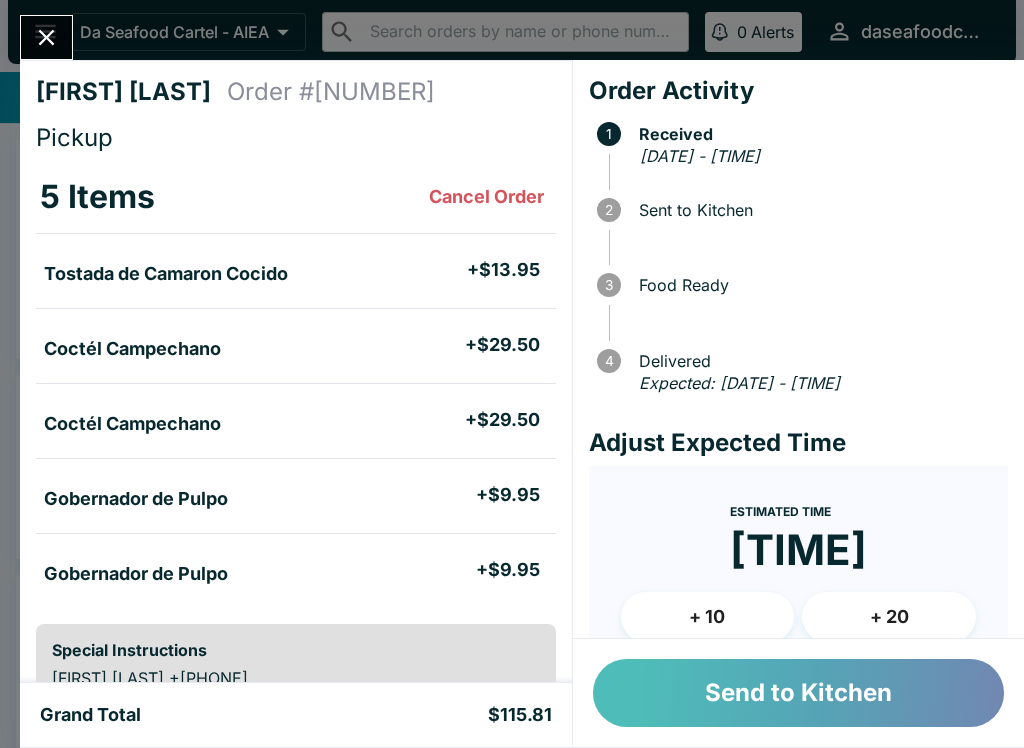 click on "Send to Kitchen" at bounding box center [798, 693] 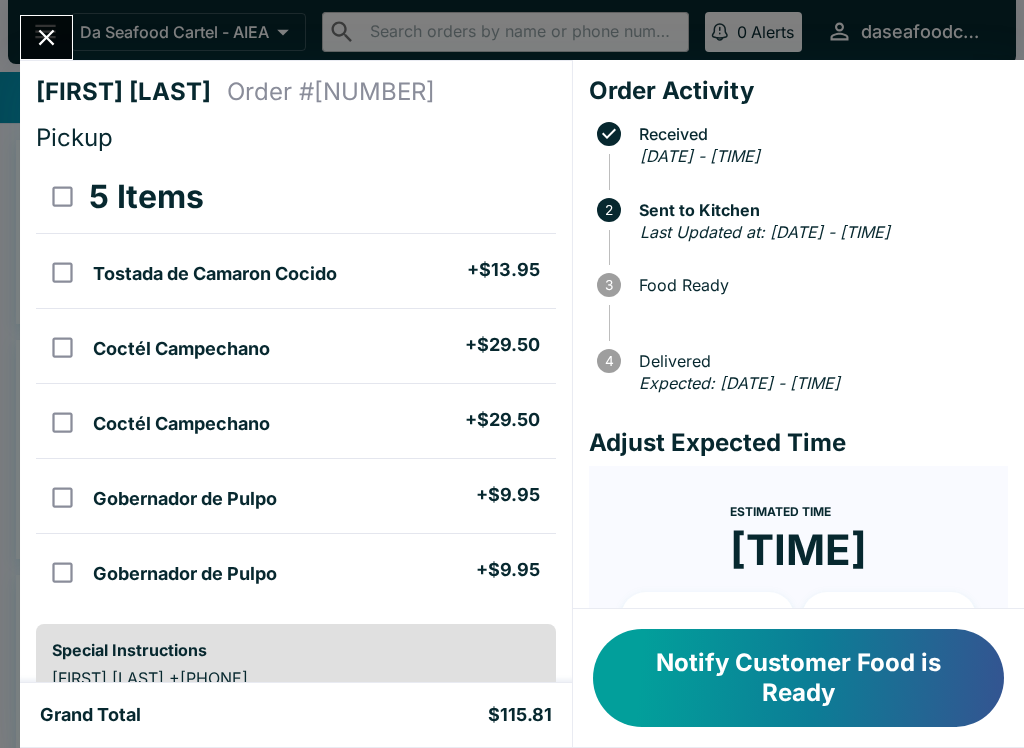 scroll, scrollTop: 0, scrollLeft: 0, axis: both 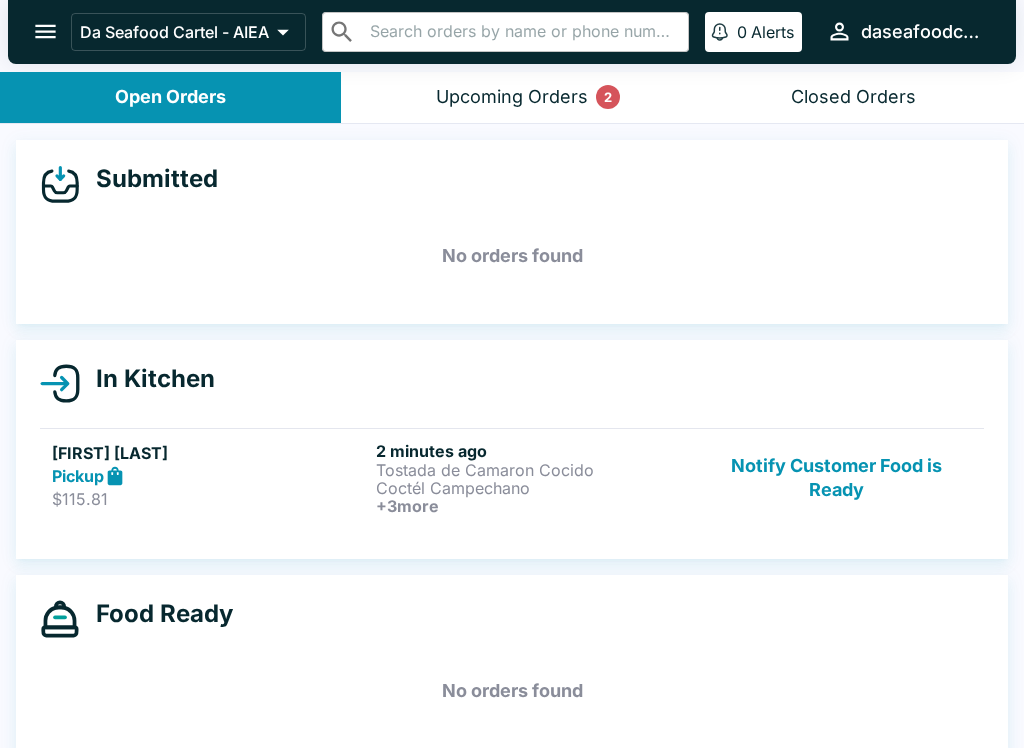 click on "2" at bounding box center (608, 97) 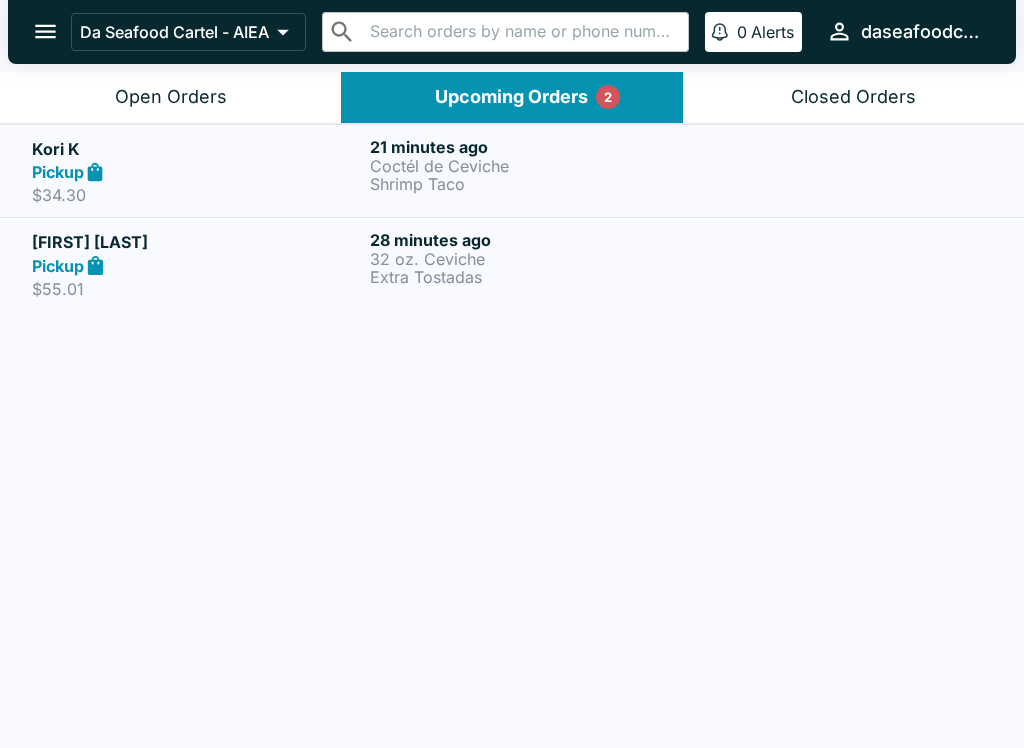 click on "32 oz. Ceviche" at bounding box center (535, 259) 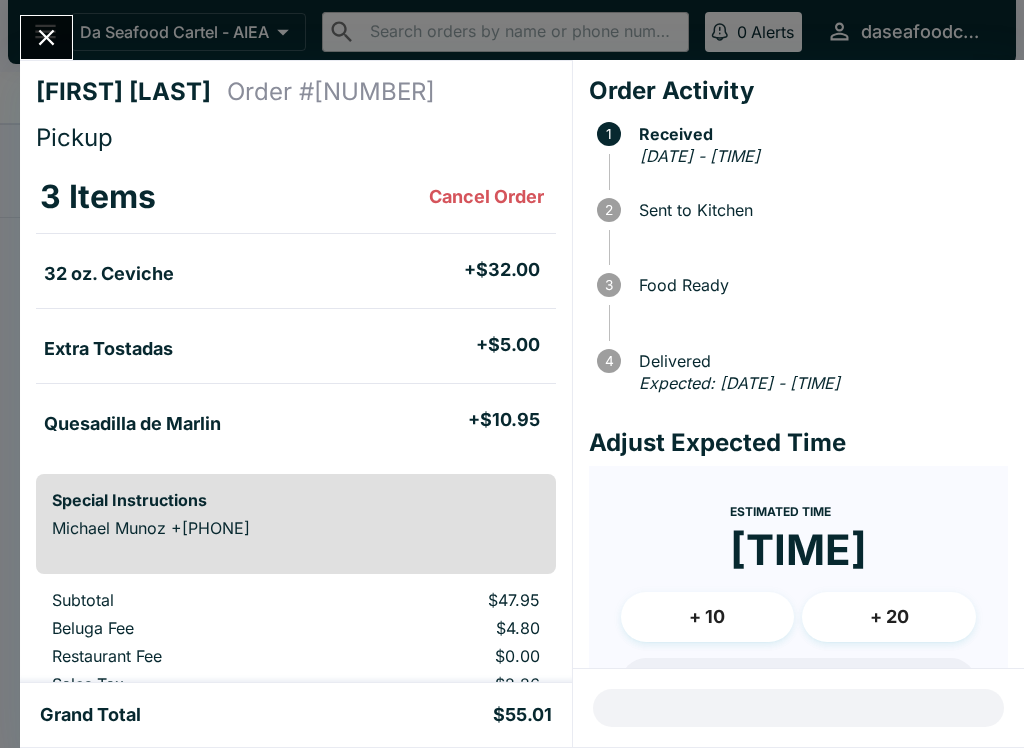 click at bounding box center [46, 37] 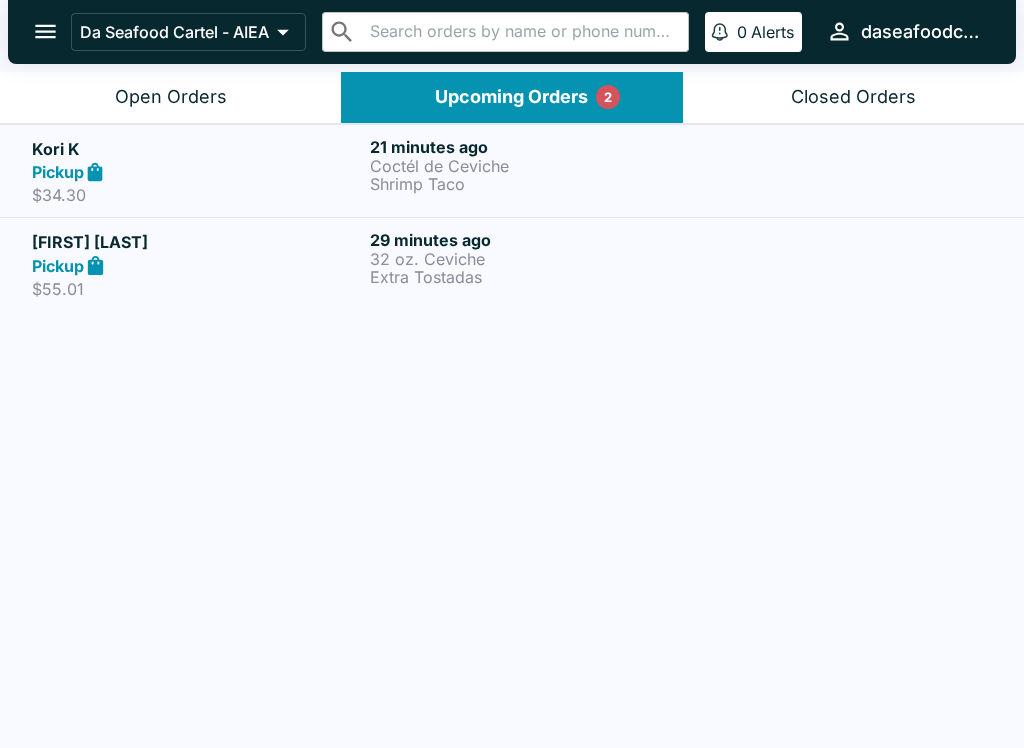 click on "Kori K" at bounding box center (197, 149) 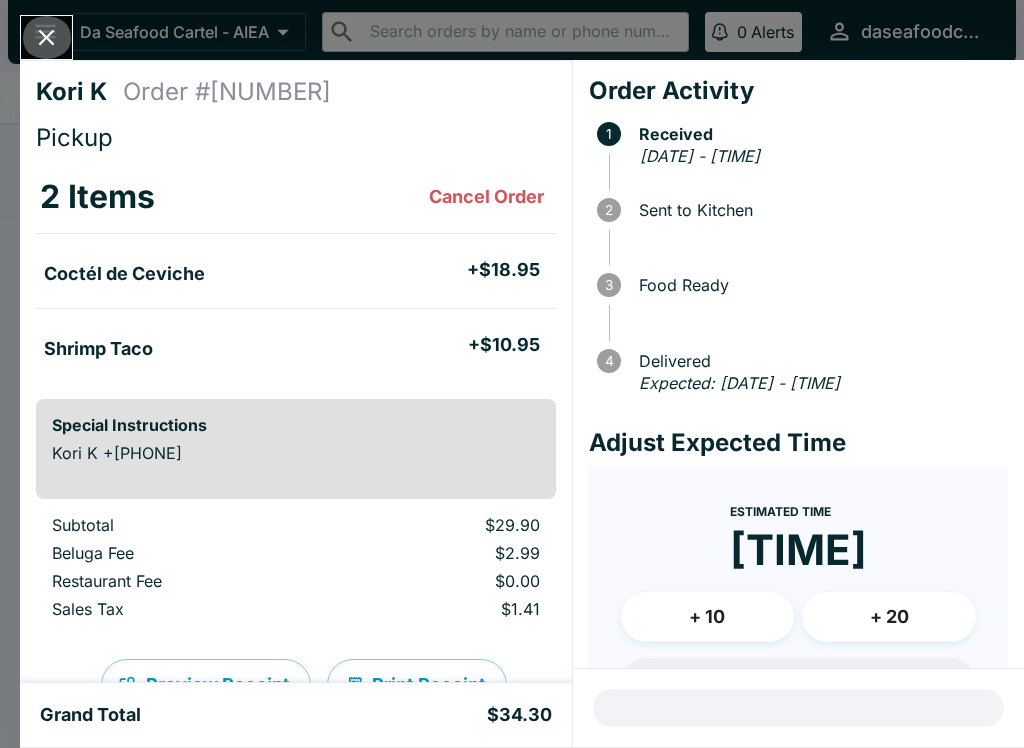 click 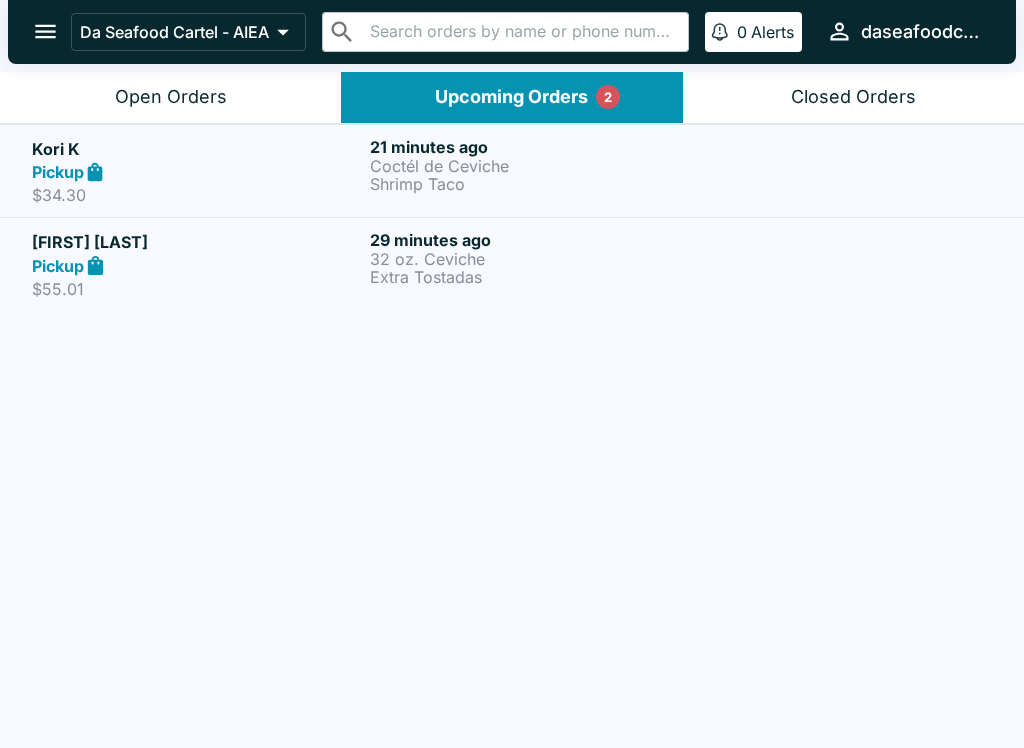 click on "Open Orders" at bounding box center [170, 97] 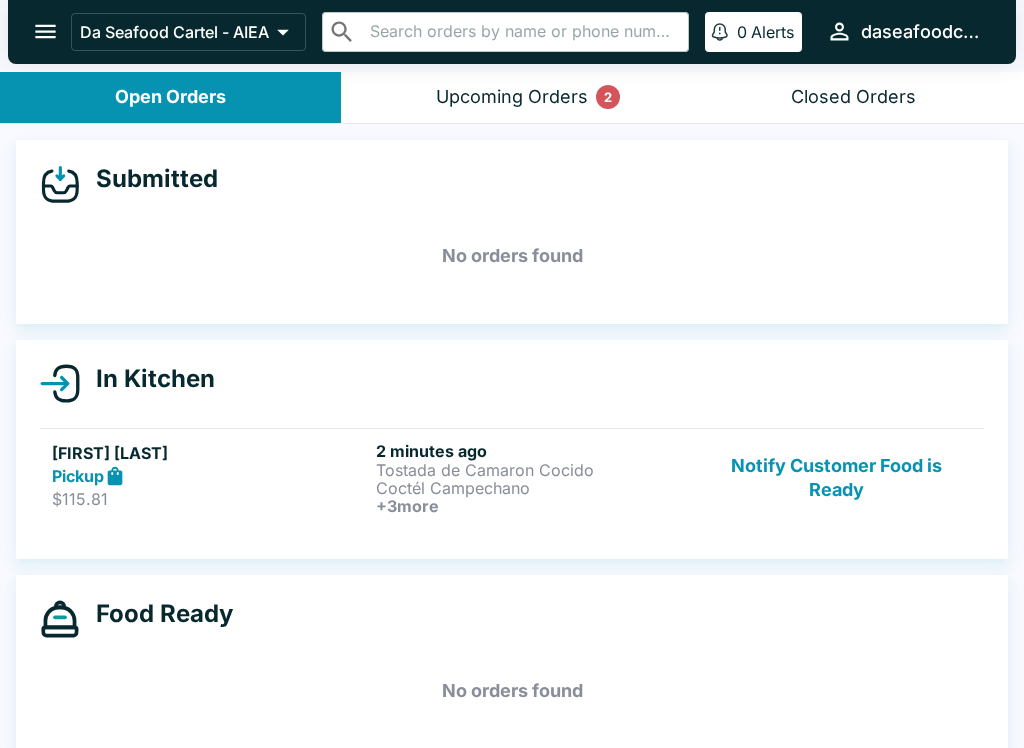 click on "Upcoming Orders 2" at bounding box center [512, 97] 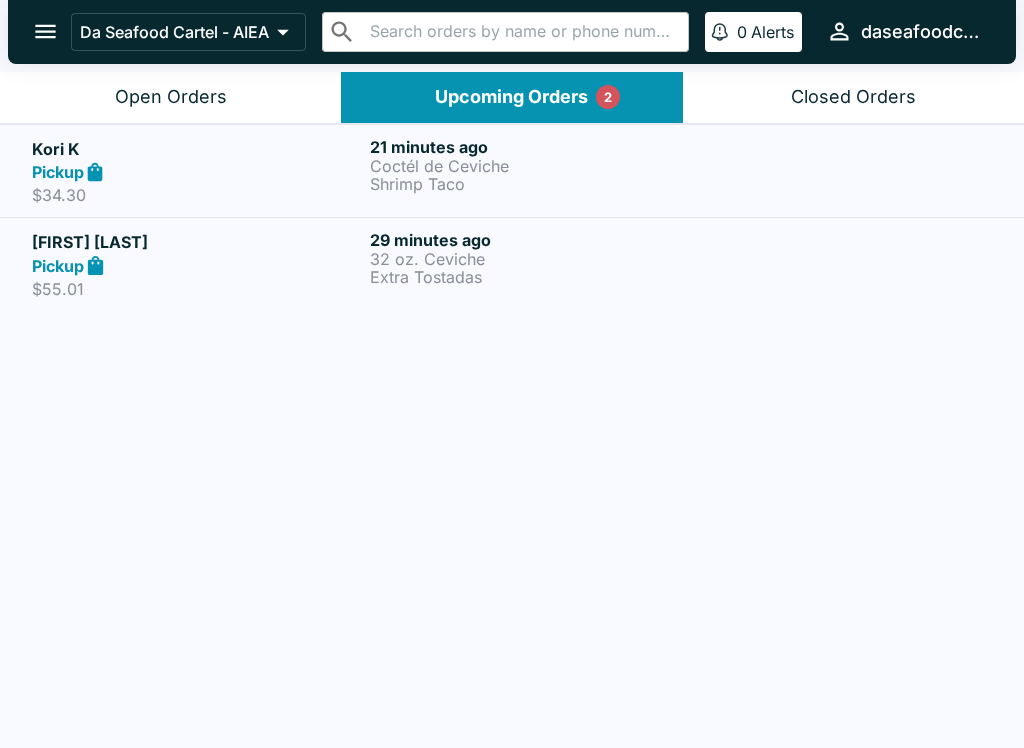 click on "Open Orders" at bounding box center (171, 97) 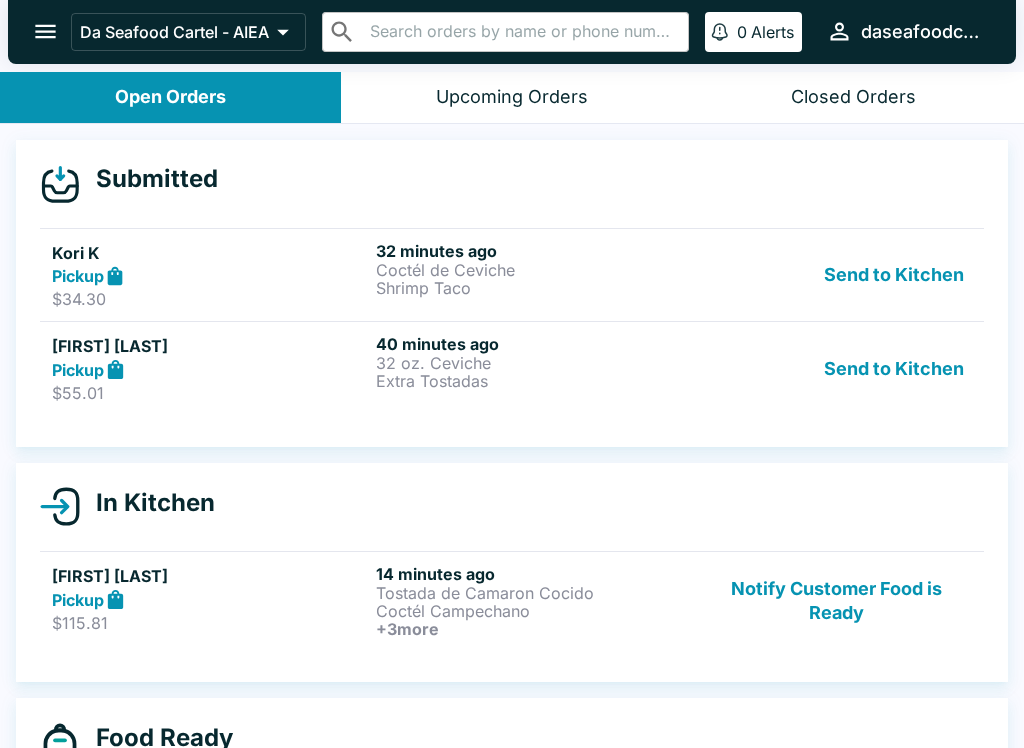 click on "Send to Kitchen" at bounding box center [894, 368] 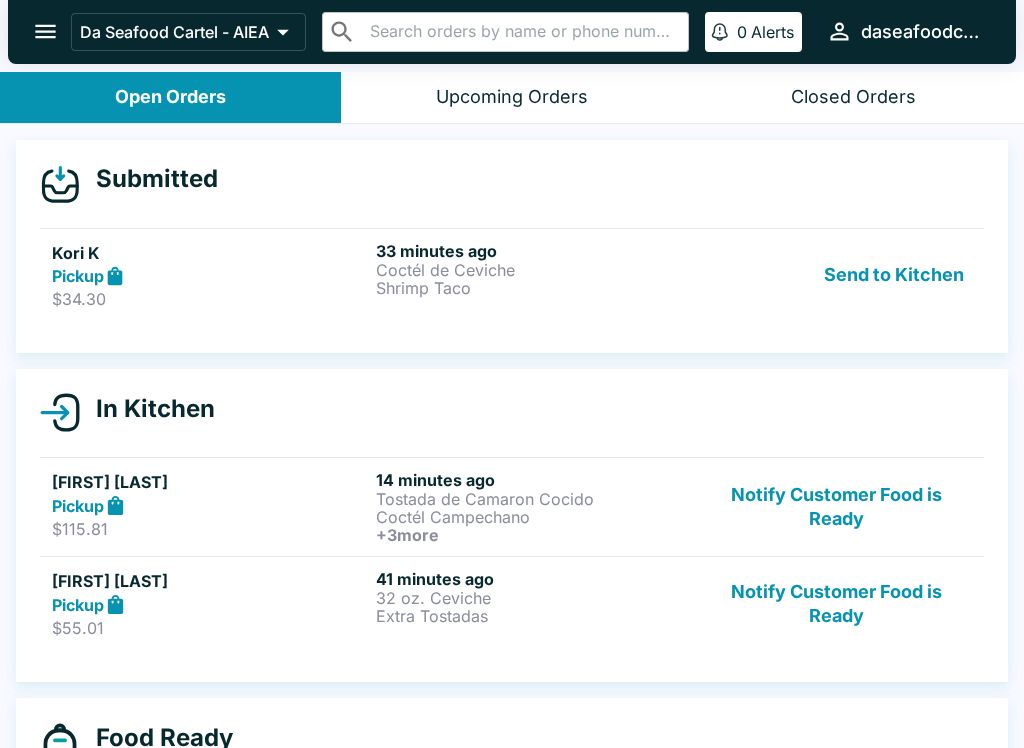 click on "Send to Kitchen" at bounding box center (894, 275) 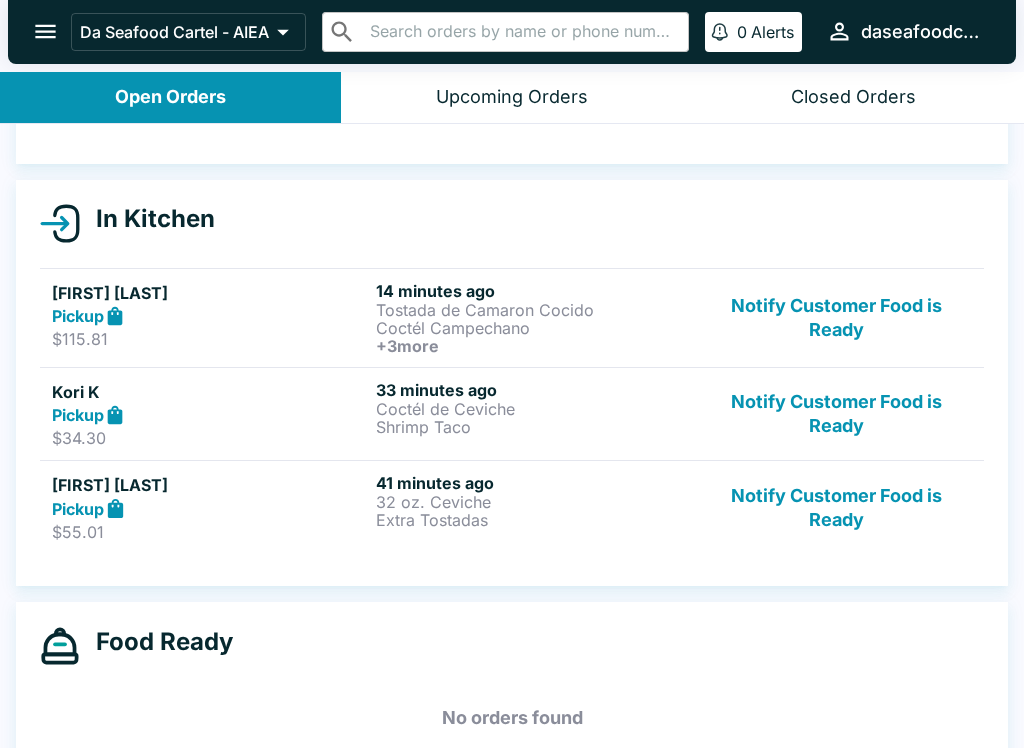 scroll, scrollTop: 161, scrollLeft: 0, axis: vertical 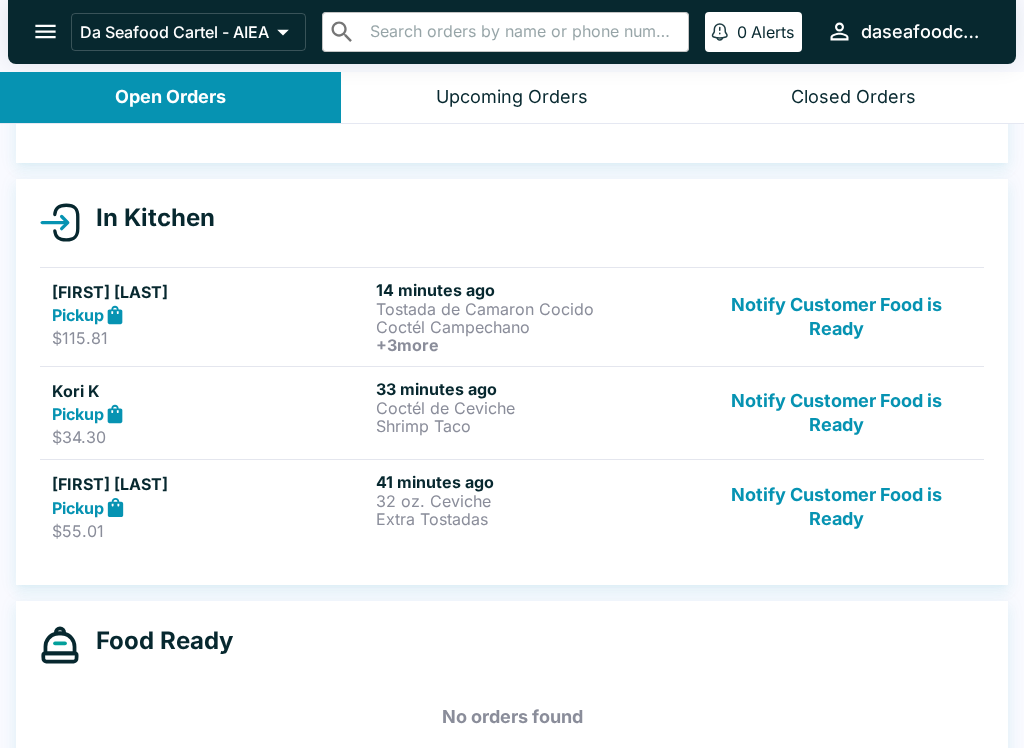 click on "41 minutes ago" at bounding box center [534, 482] 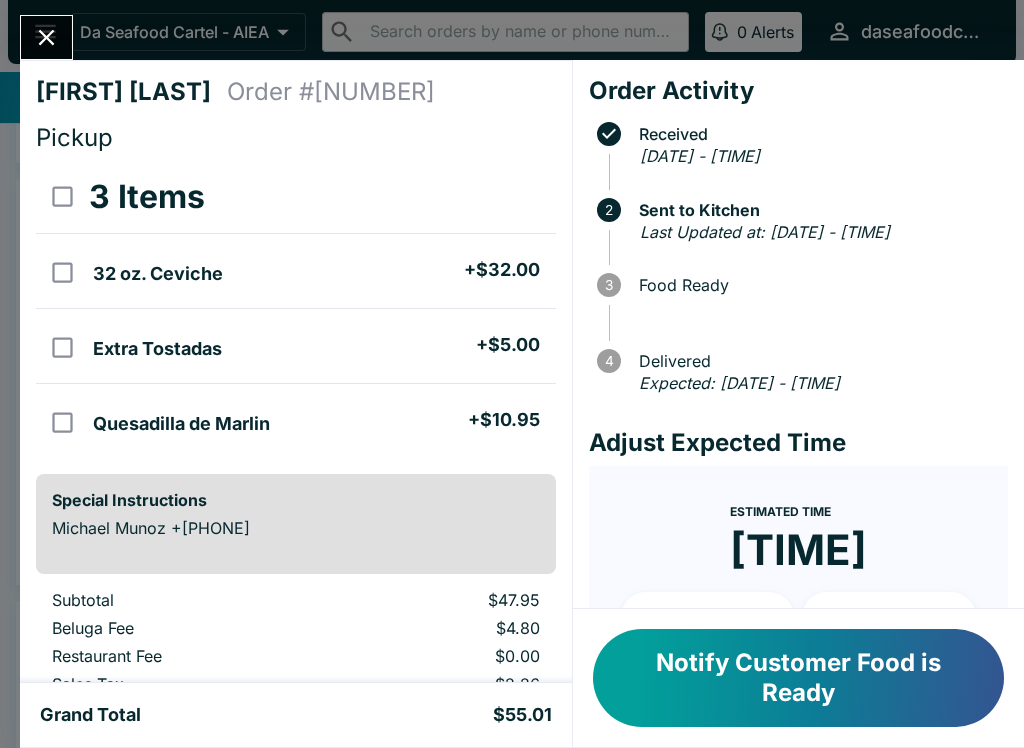 click at bounding box center (46, 37) 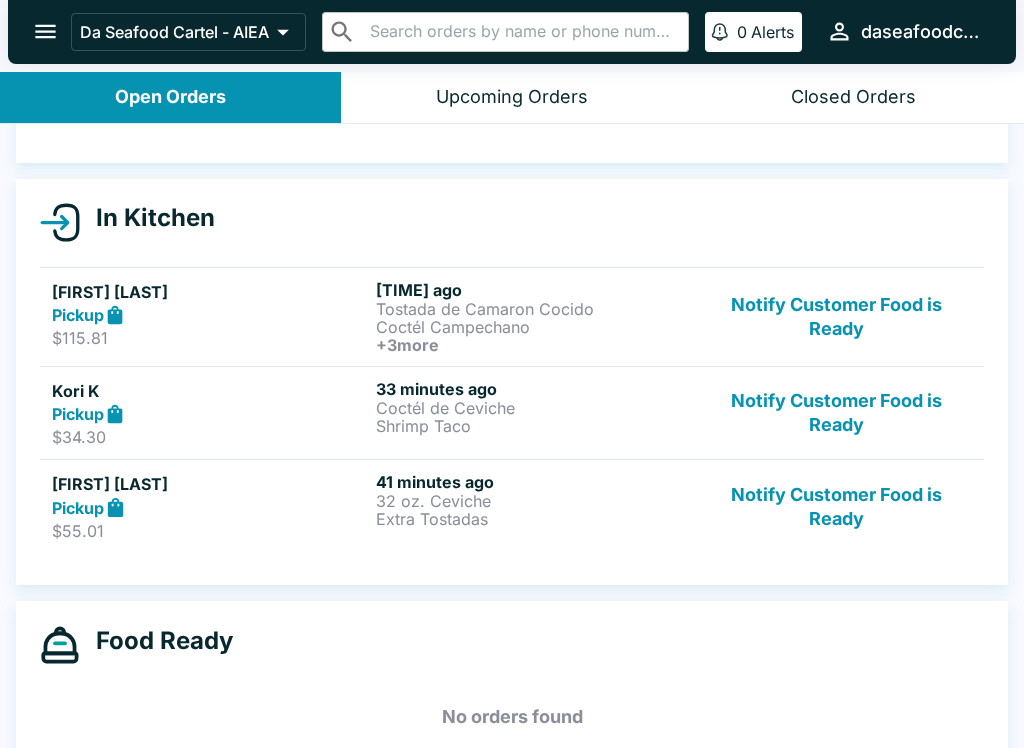 click on "Shrimp Taco" at bounding box center (534, 426) 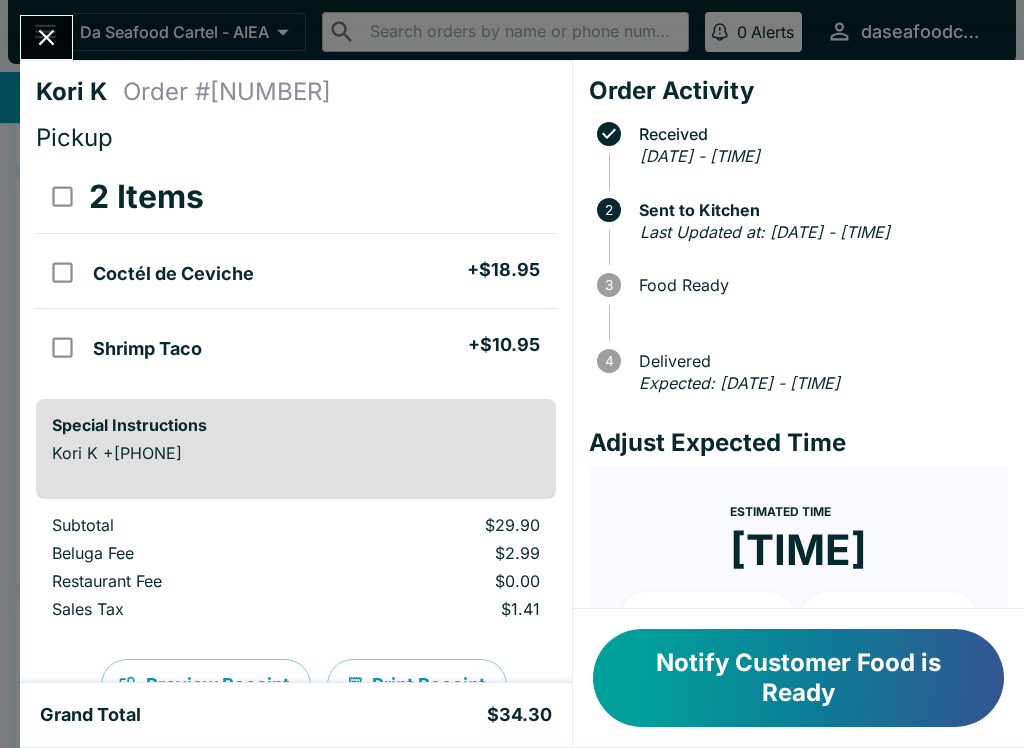 click 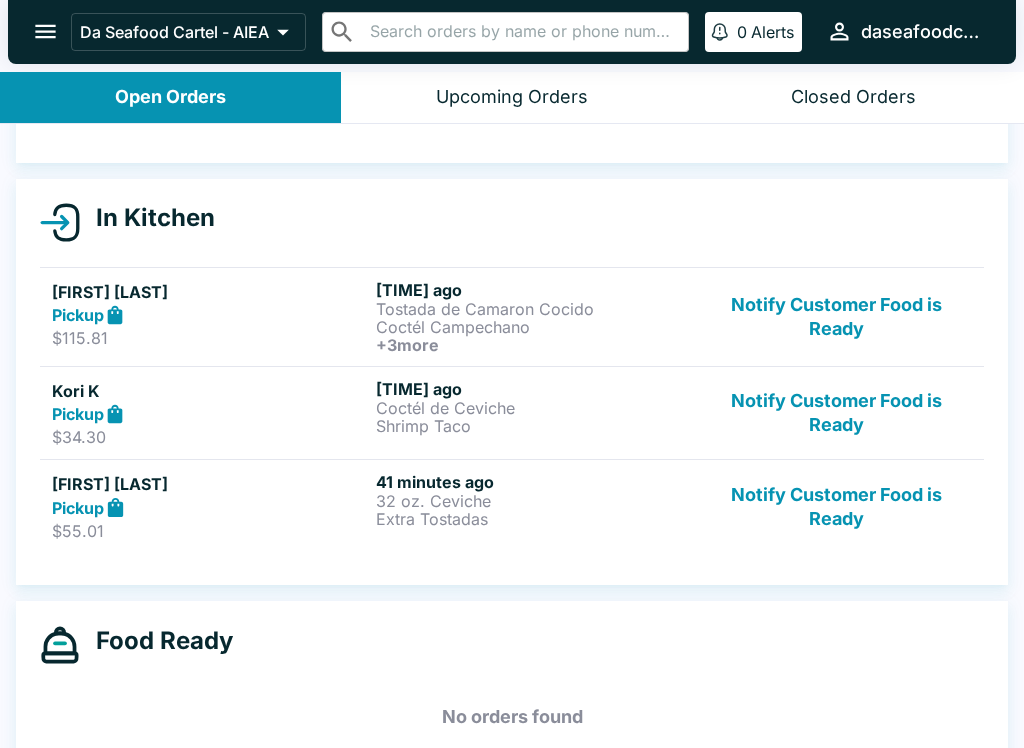 click on "[FIRST] [LAST]" at bounding box center [210, 292] 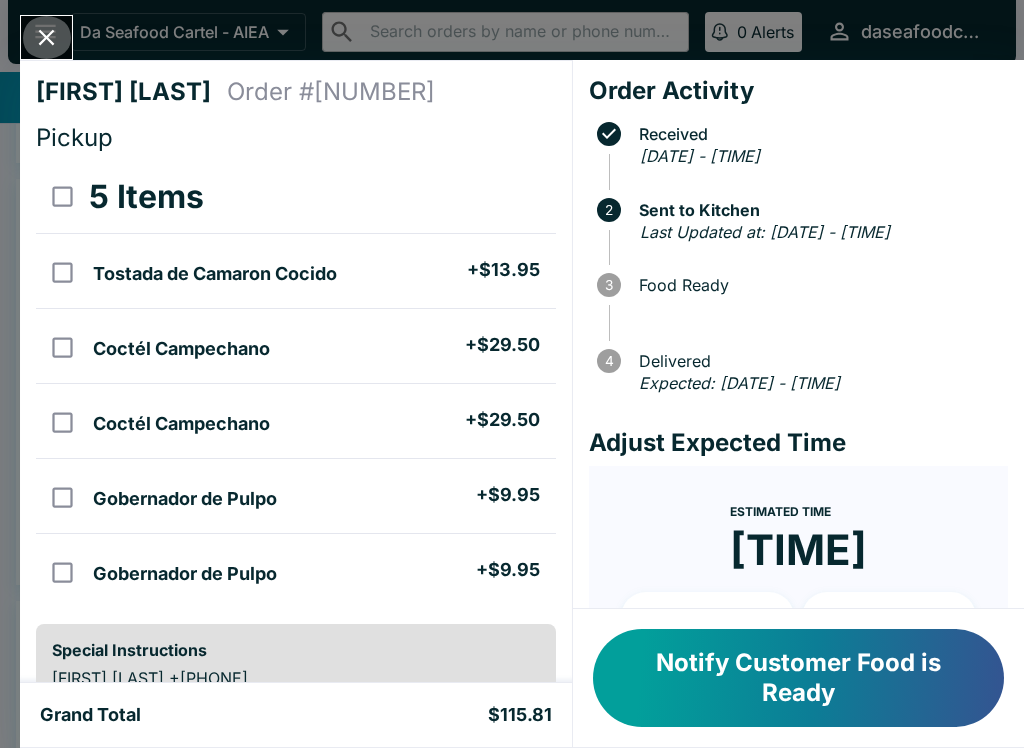 click 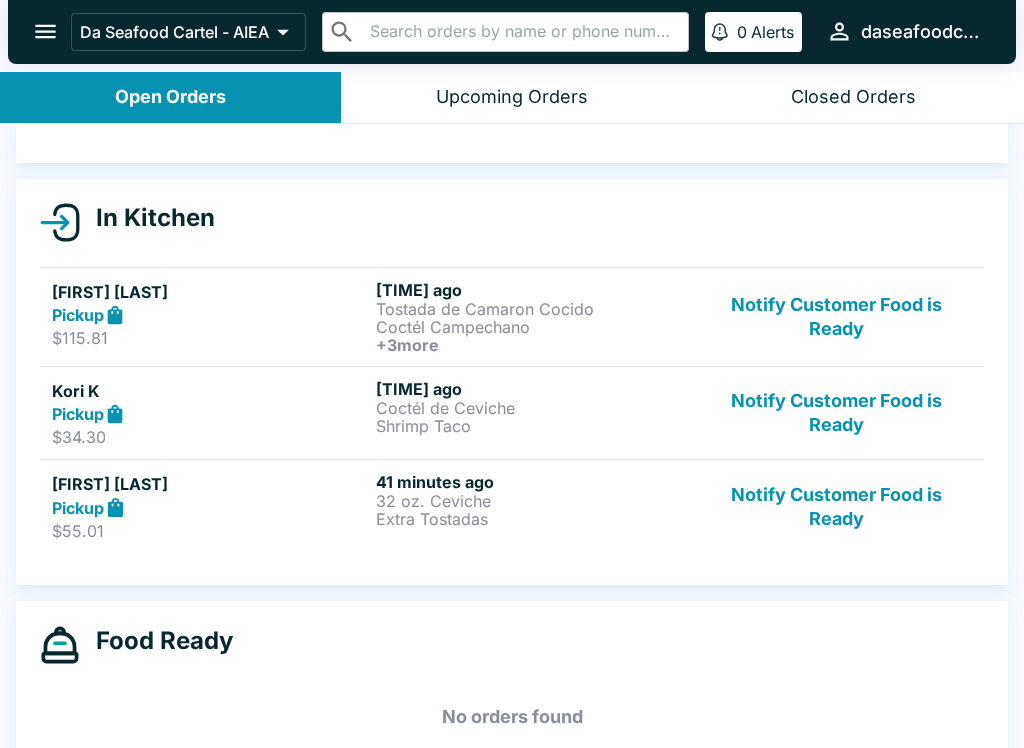 click on "Pickup" at bounding box center [210, 414] 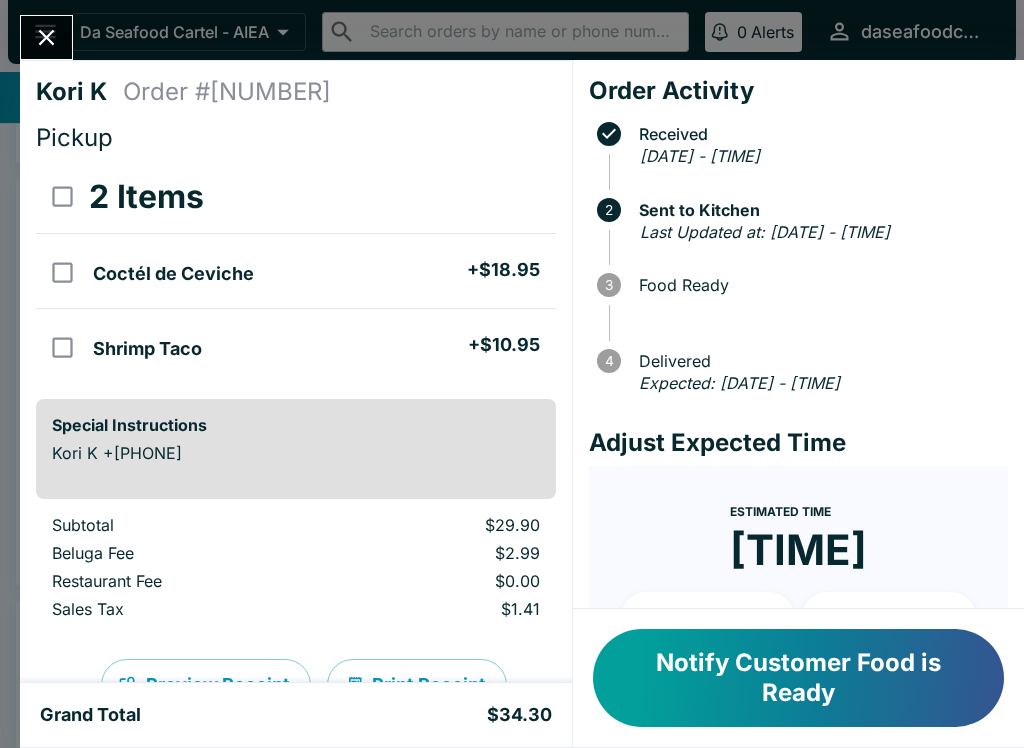 click at bounding box center (46, 37) 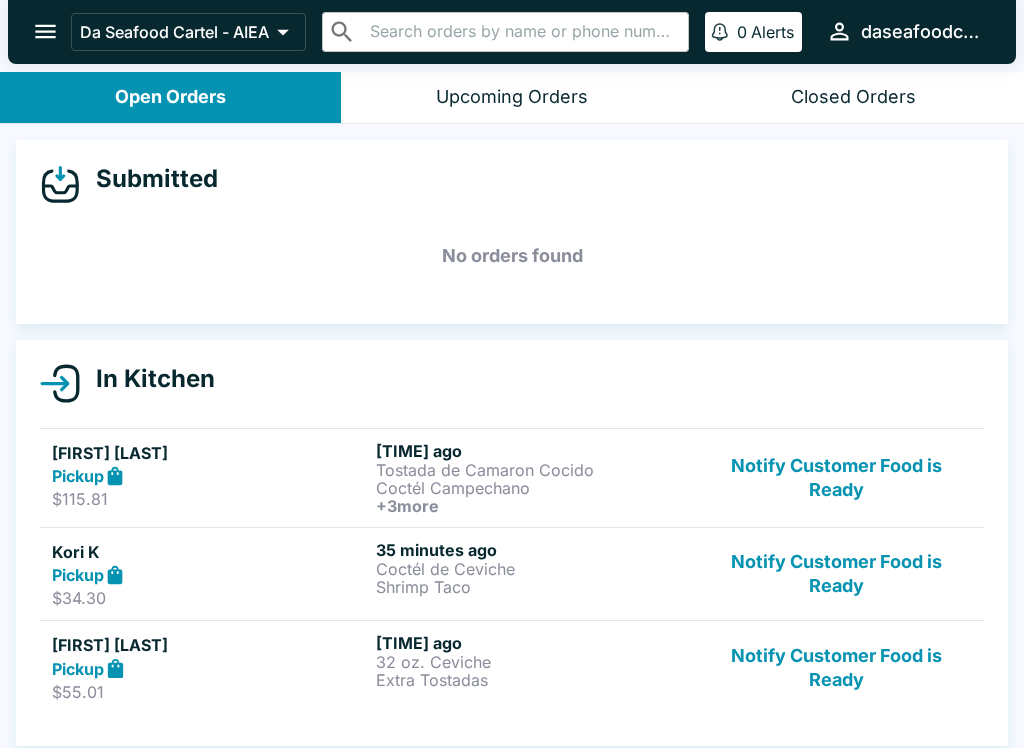 scroll, scrollTop: 0, scrollLeft: 0, axis: both 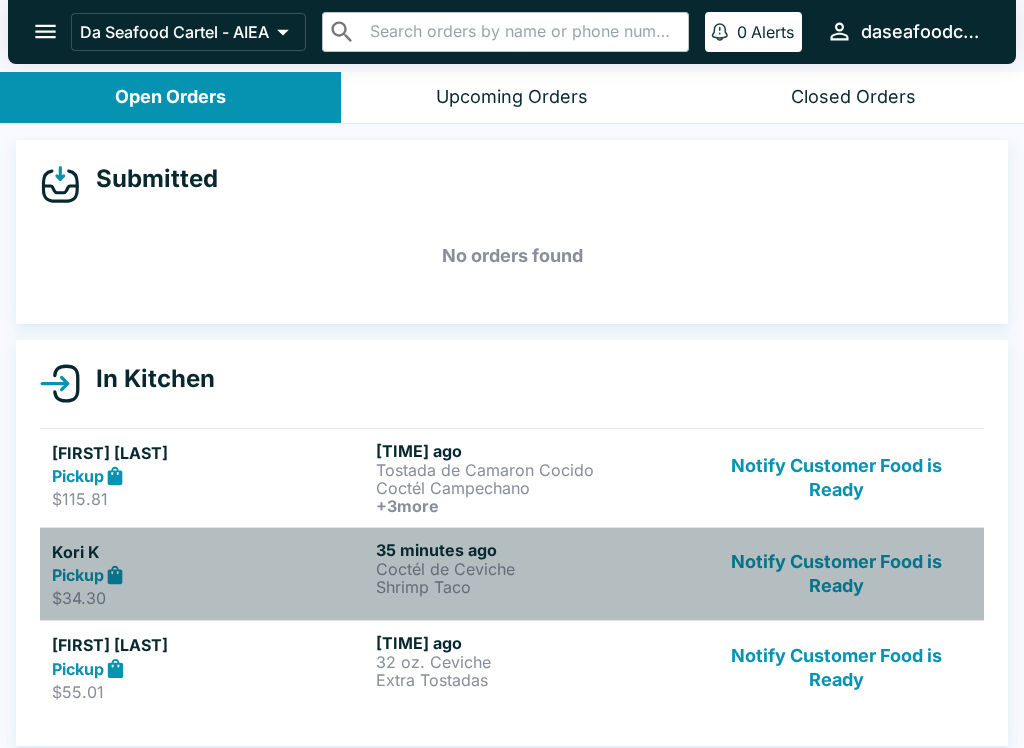click on "Shrimp Taco" at bounding box center [534, 587] 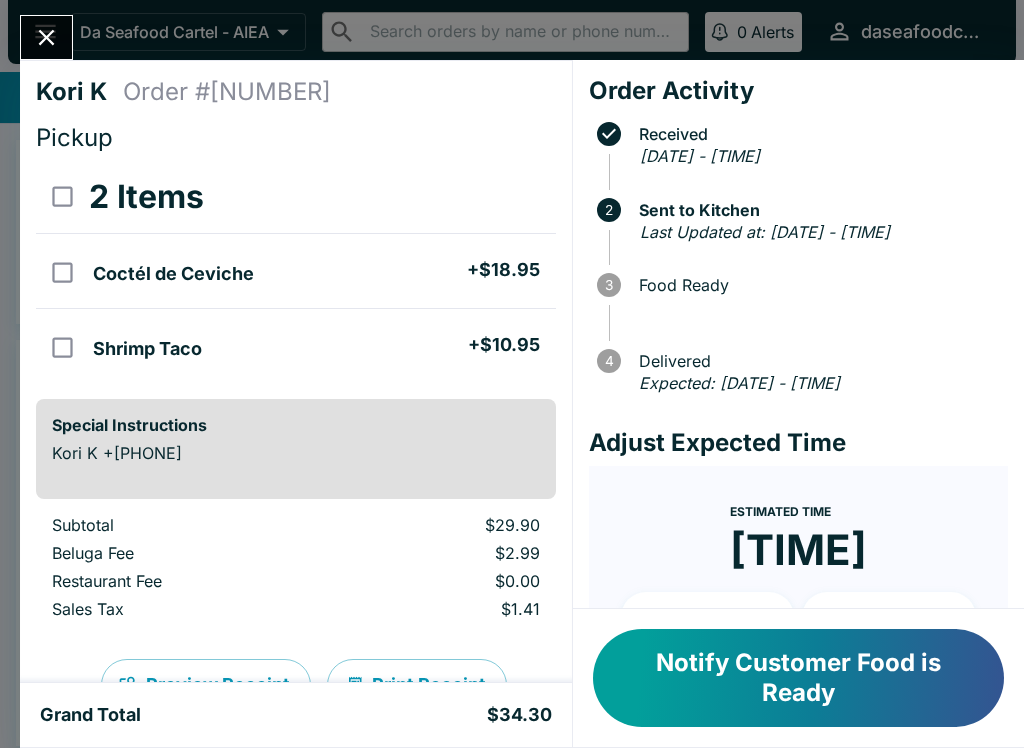 click at bounding box center (46, 37) 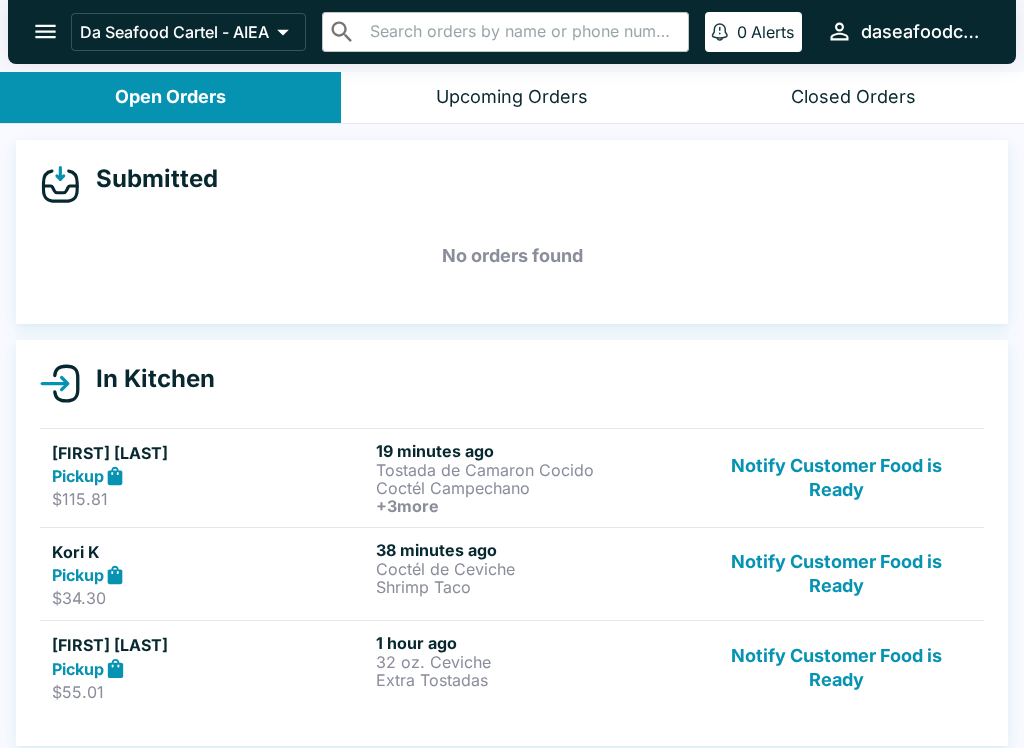 click on "Notify Customer Food is Ready" at bounding box center [836, 667] 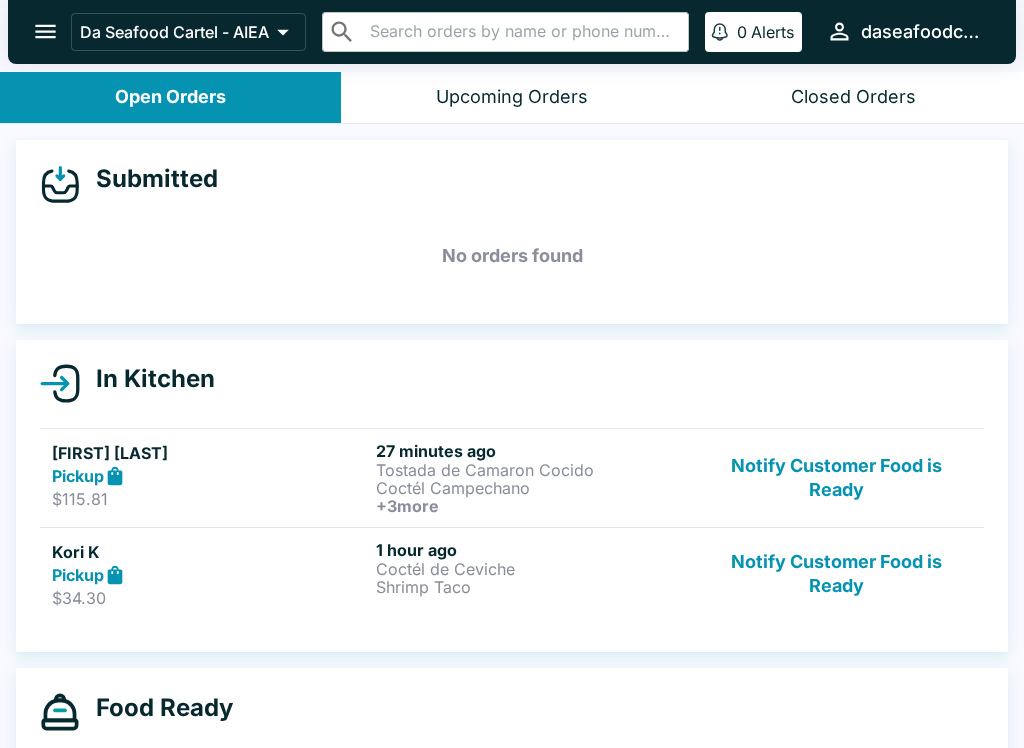 click on "Notify Customer Food is Ready" at bounding box center (836, 574) 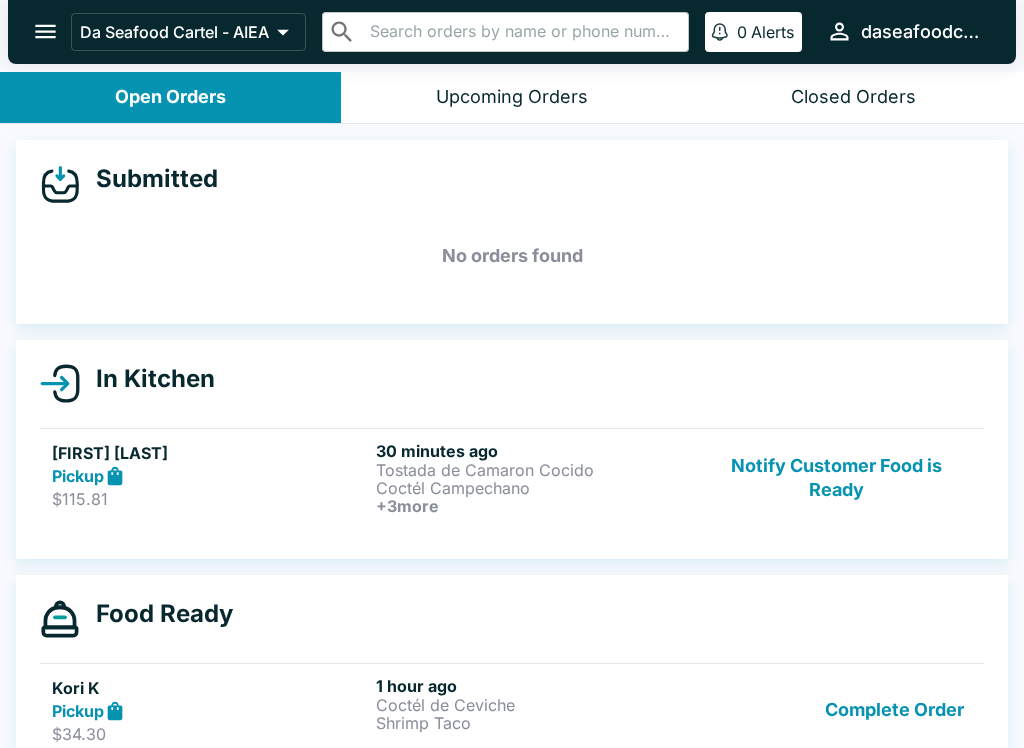 click on "Notify Customer Food is Ready" at bounding box center [836, 478] 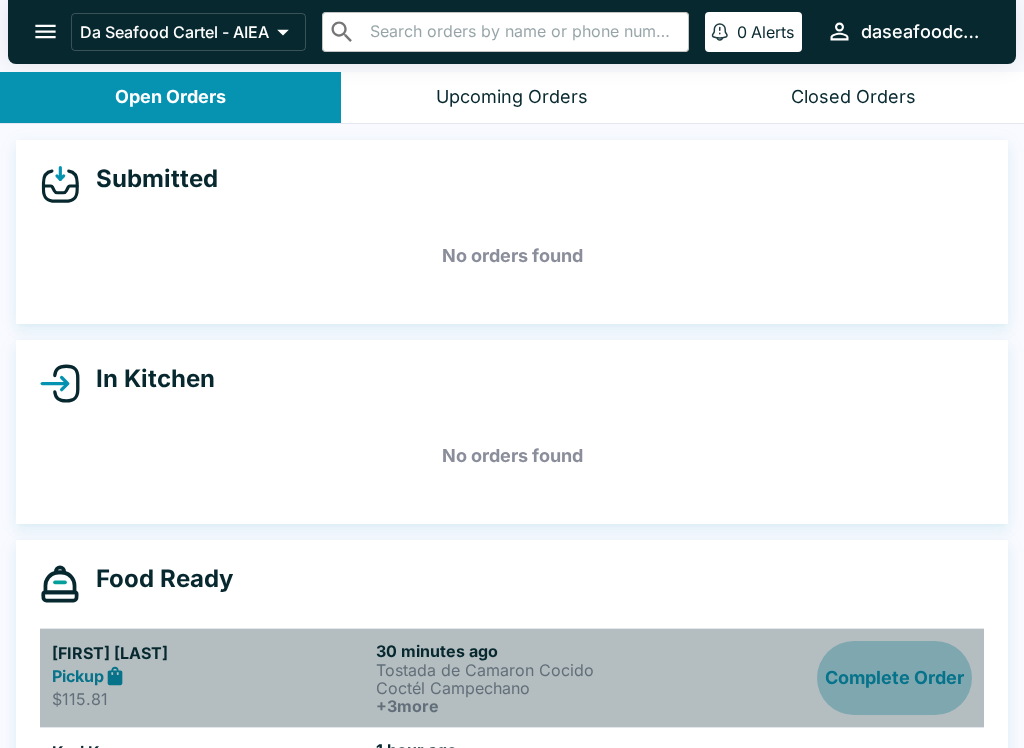 click on "Complete Order" at bounding box center (894, 678) 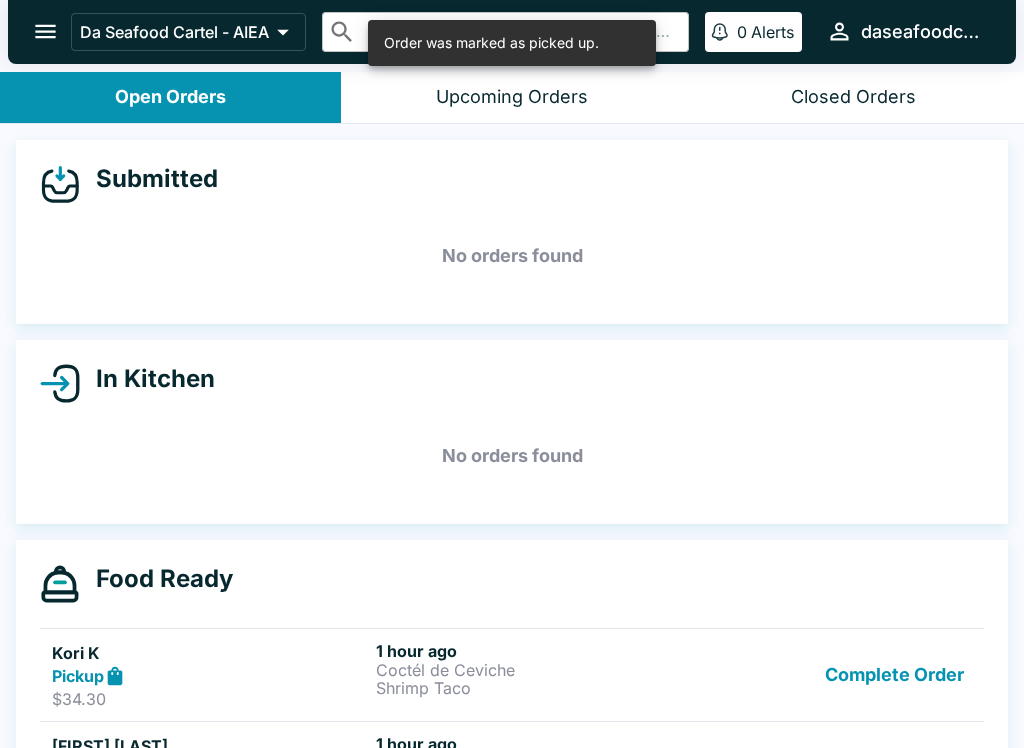 click on "Complete Order" at bounding box center (894, 675) 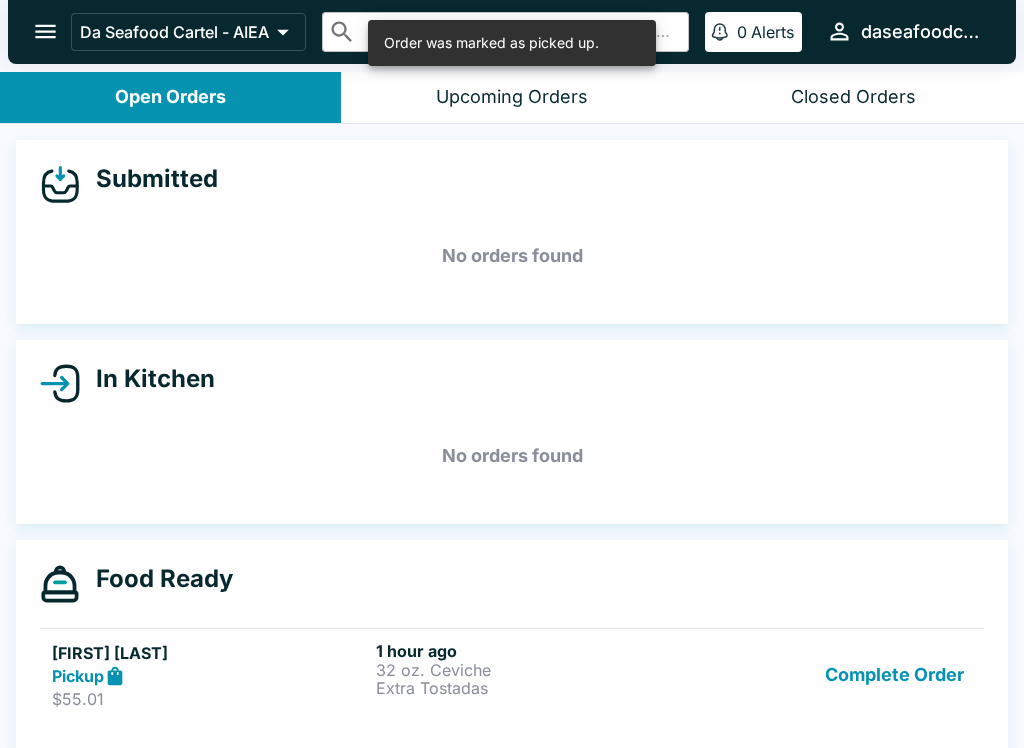 click on "Complete Order" at bounding box center (894, 675) 